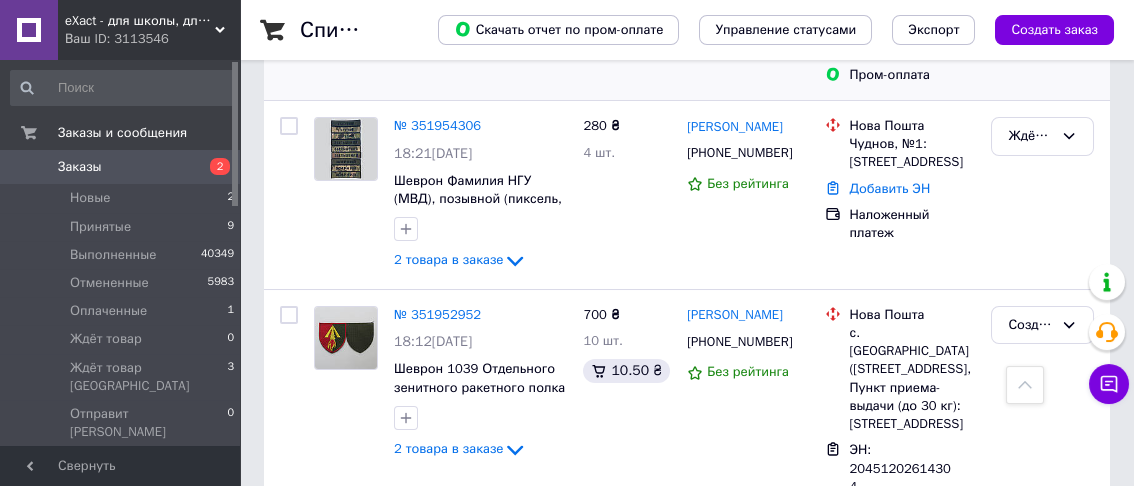 scroll, scrollTop: 700, scrollLeft: 0, axis: vertical 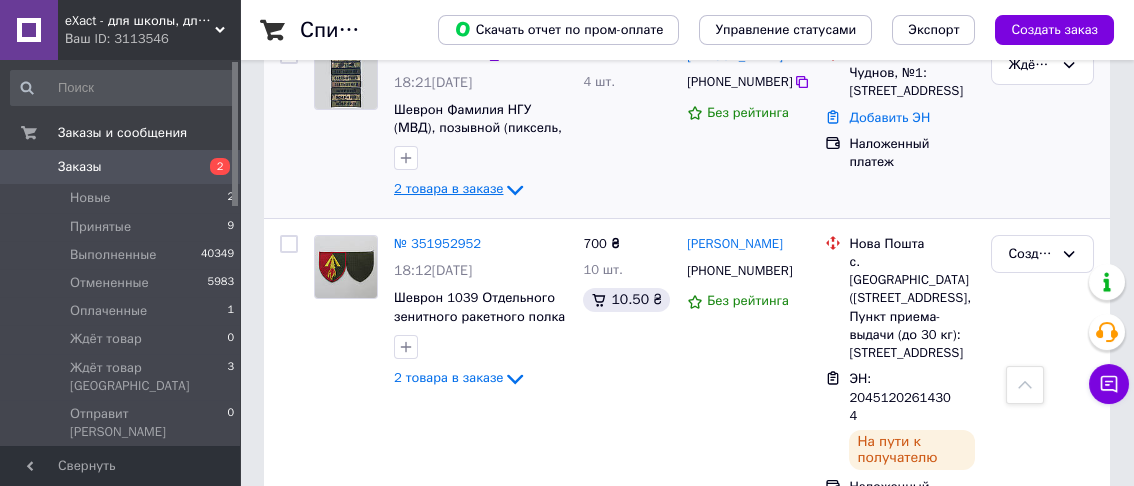 click 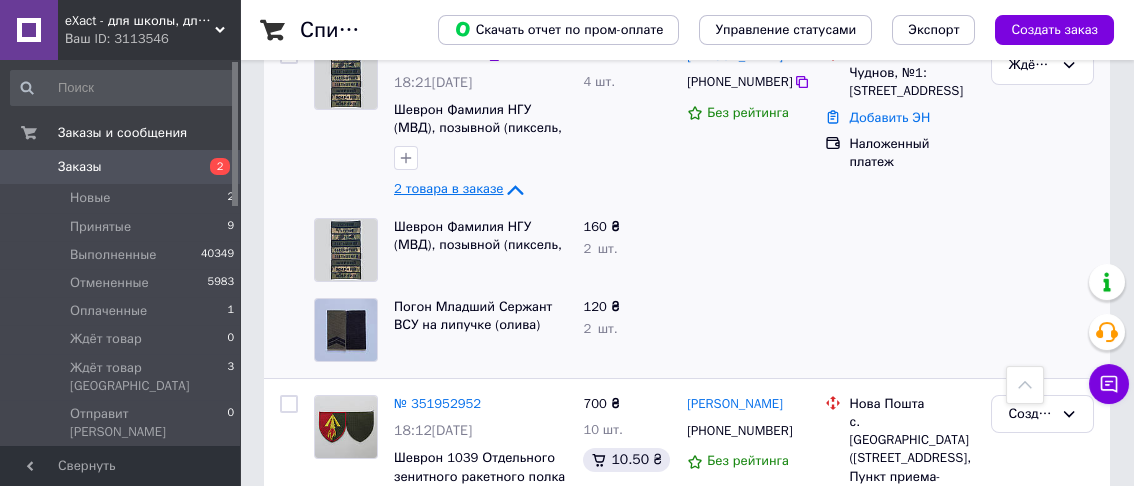 click 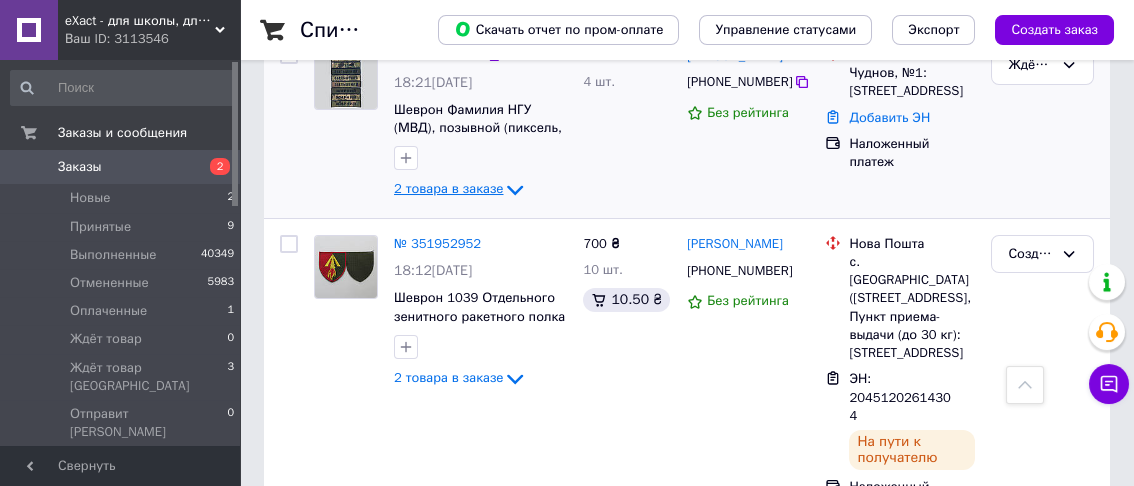 scroll, scrollTop: 800, scrollLeft: 0, axis: vertical 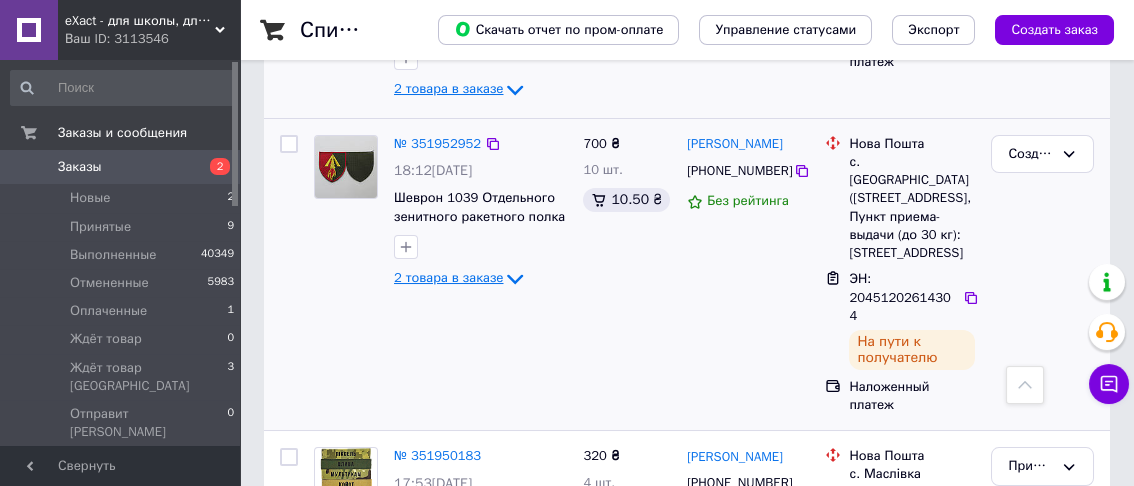 click 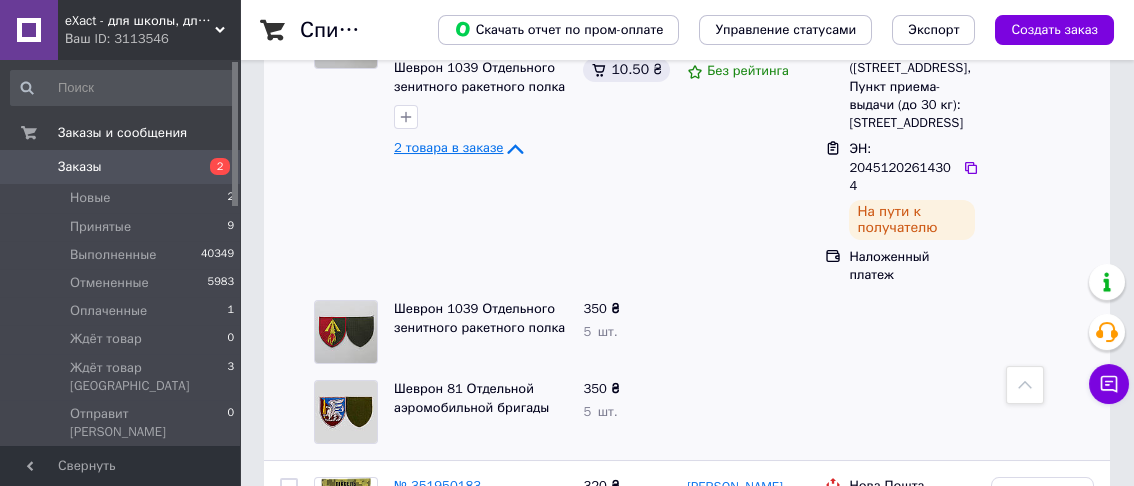 scroll, scrollTop: 900, scrollLeft: 0, axis: vertical 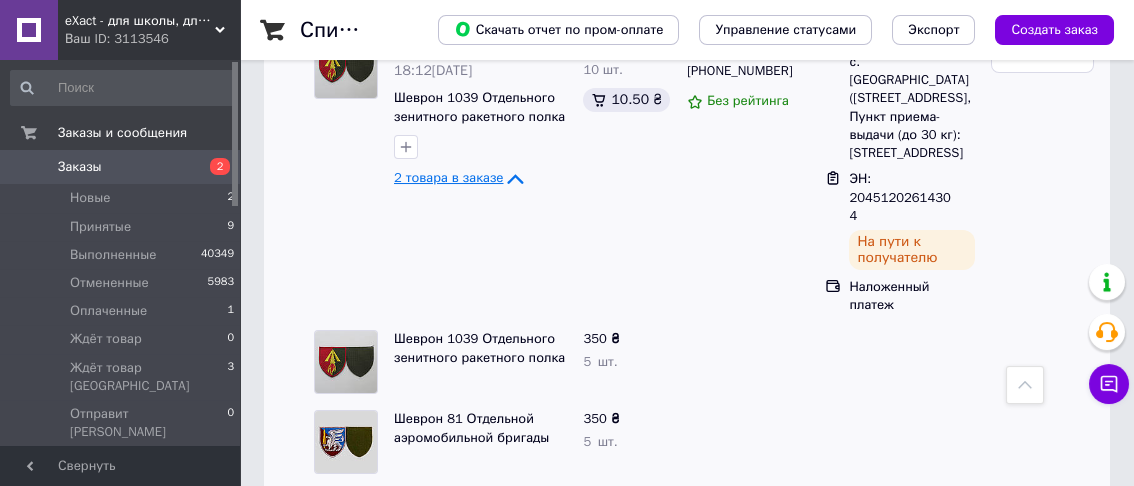 click 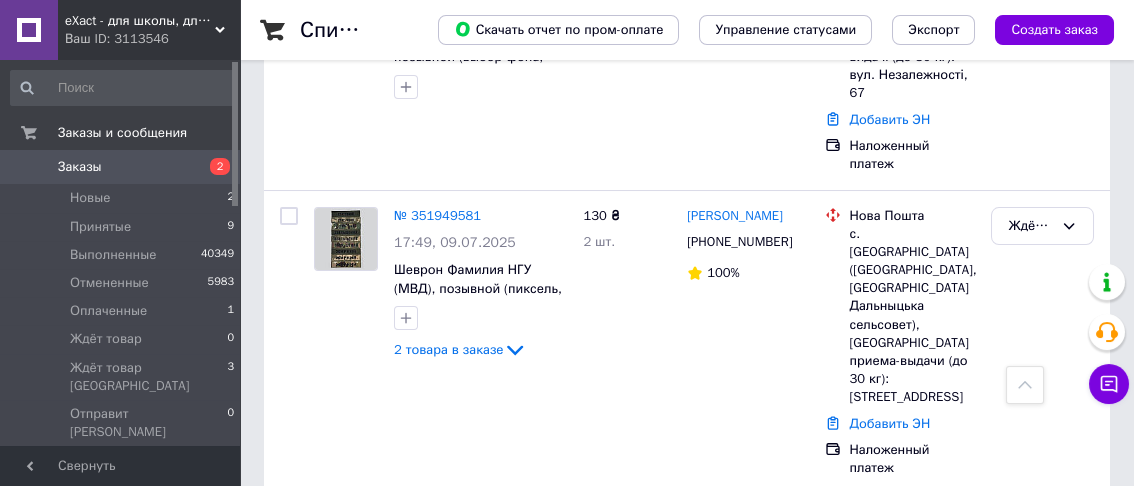 scroll, scrollTop: 1400, scrollLeft: 0, axis: vertical 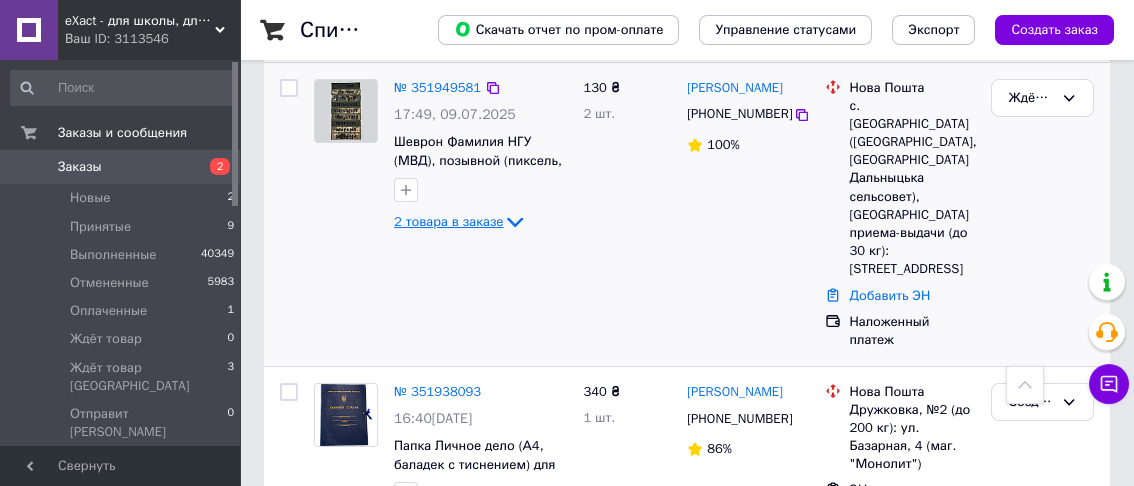 click 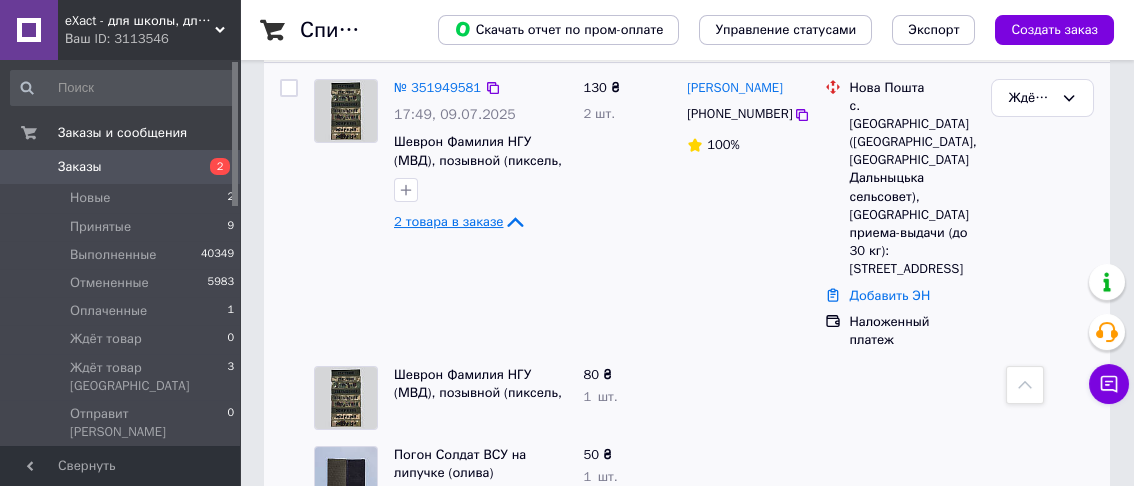 click 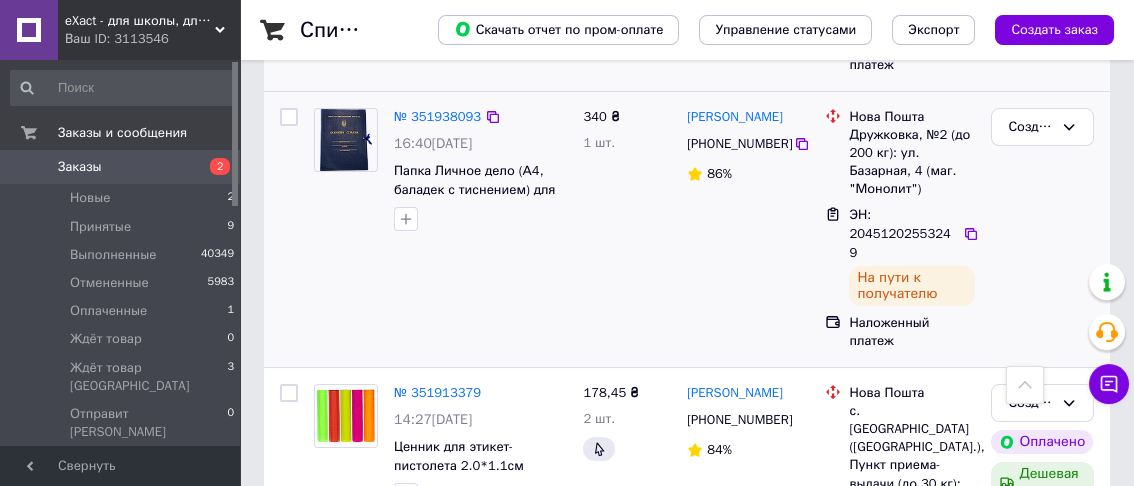 scroll, scrollTop: 1700, scrollLeft: 0, axis: vertical 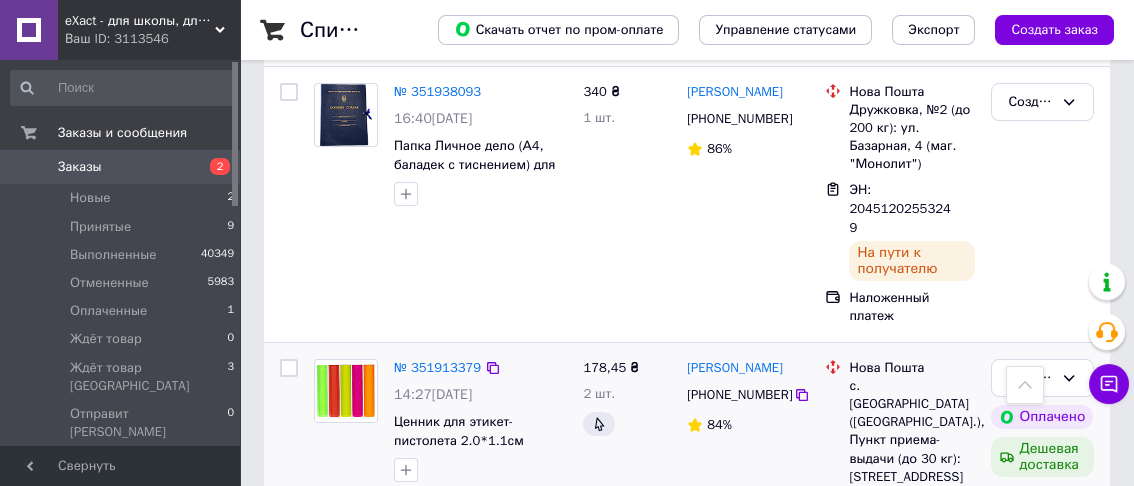 click 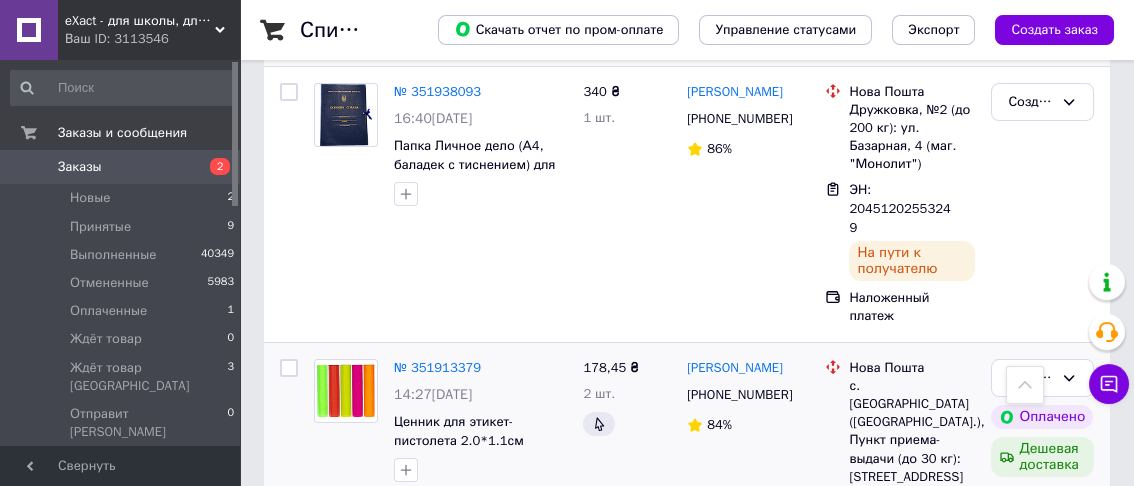 click 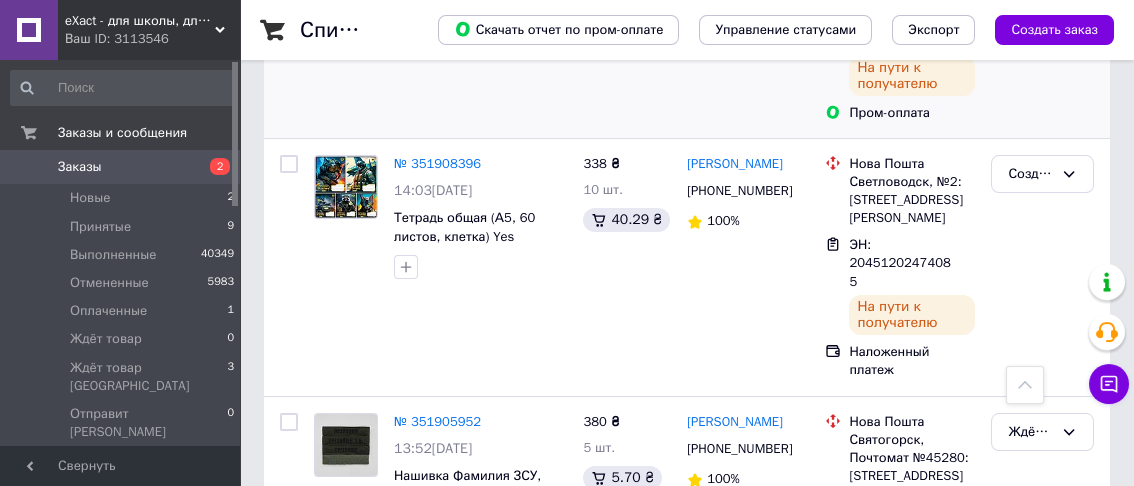 scroll, scrollTop: 2200, scrollLeft: 0, axis: vertical 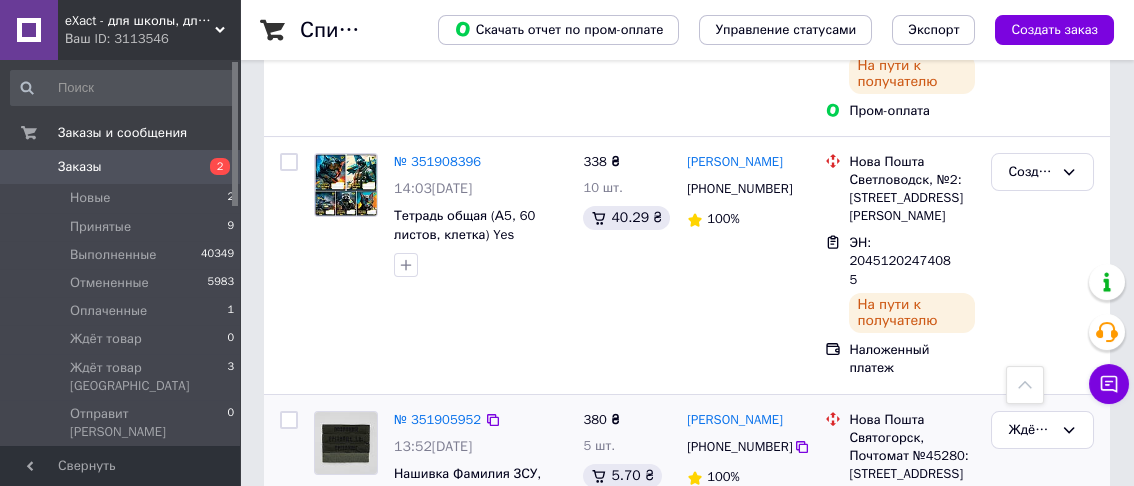click 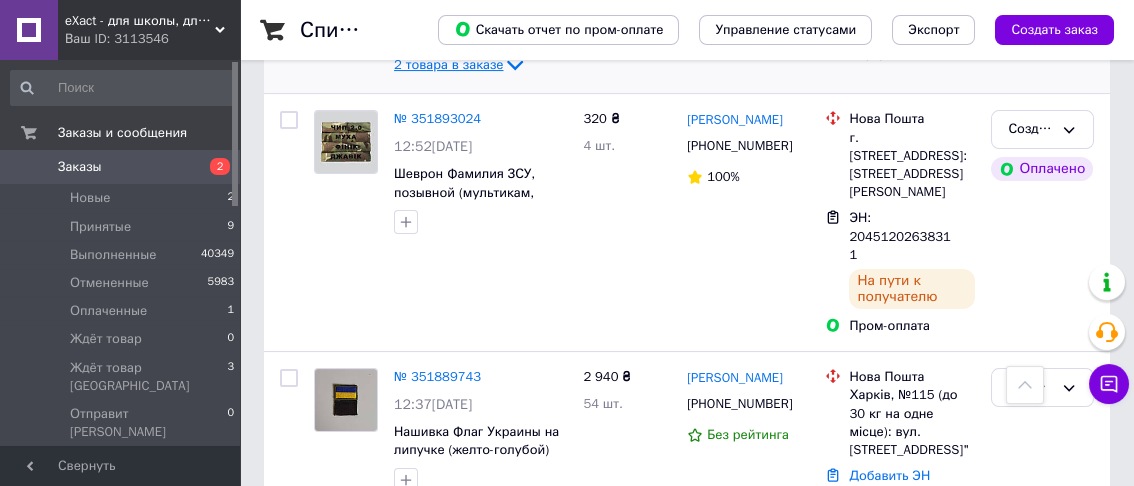 scroll, scrollTop: 2800, scrollLeft: 0, axis: vertical 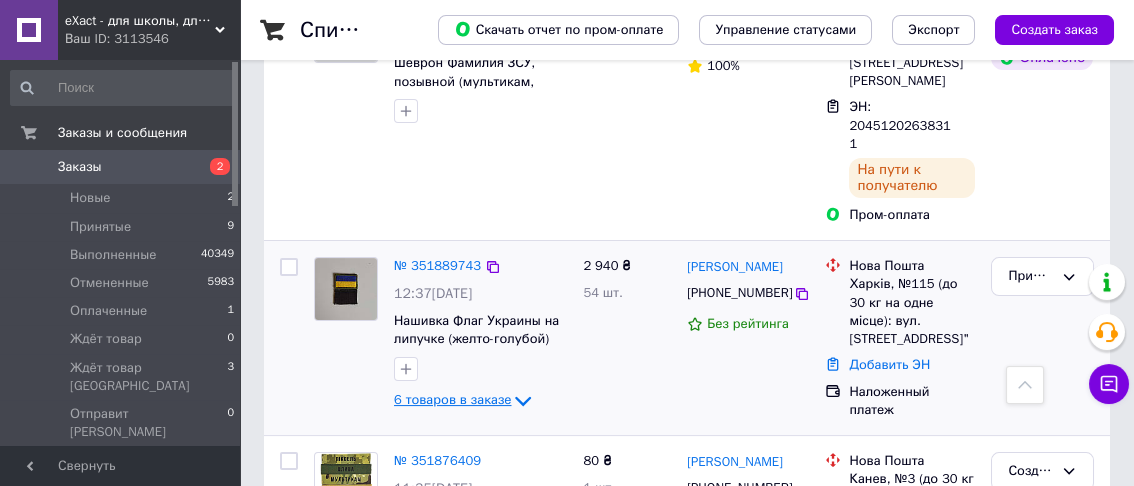 click 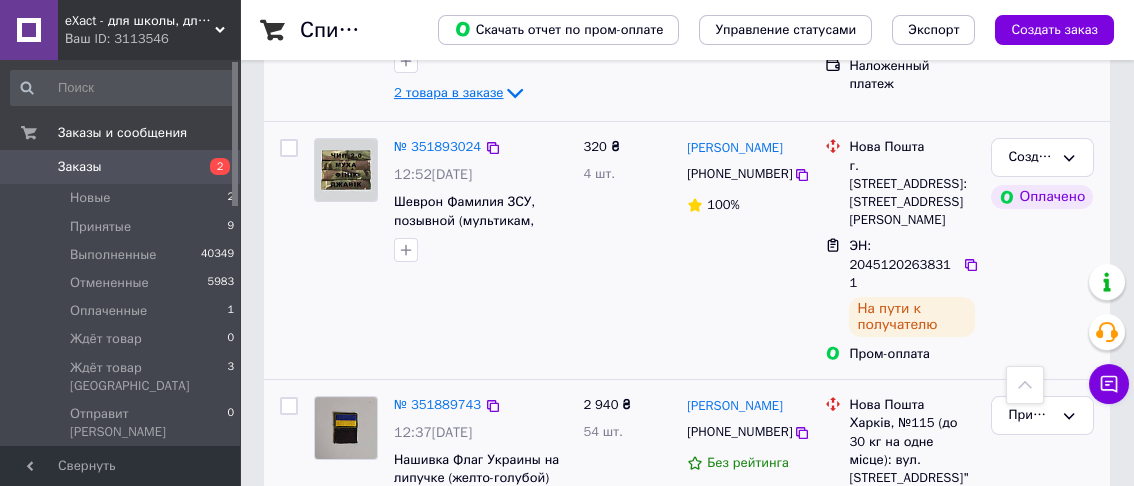 scroll, scrollTop: 2800, scrollLeft: 0, axis: vertical 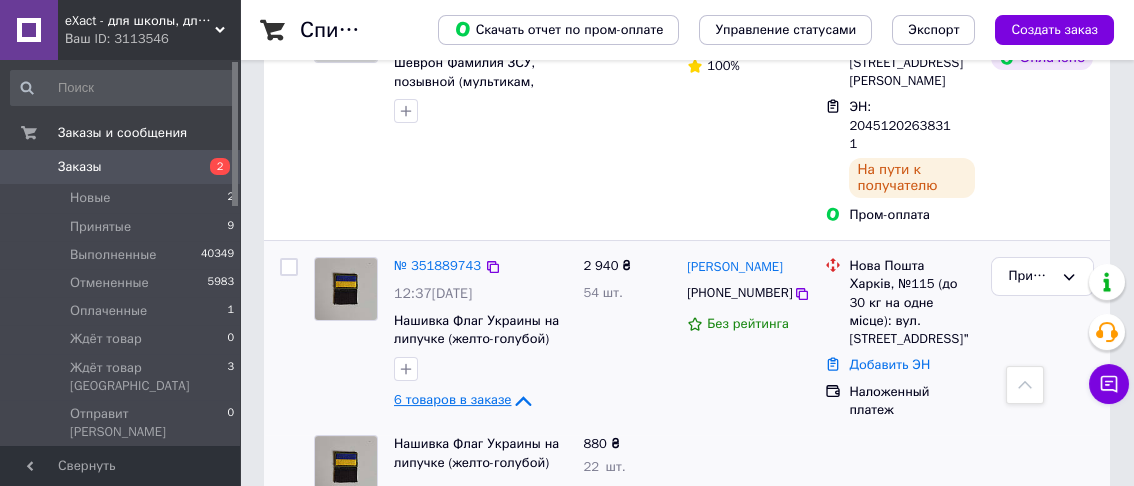 click 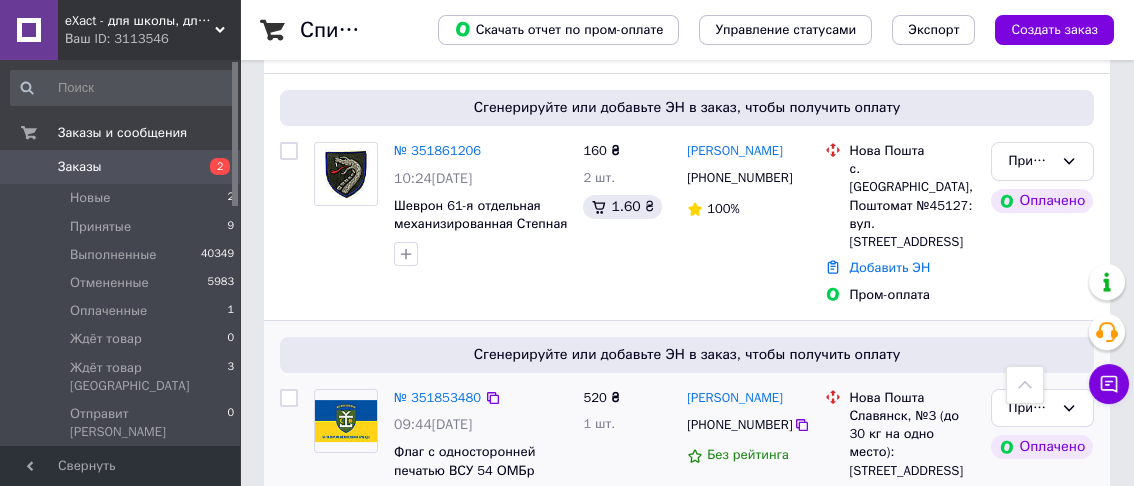 scroll, scrollTop: 3500, scrollLeft: 0, axis: vertical 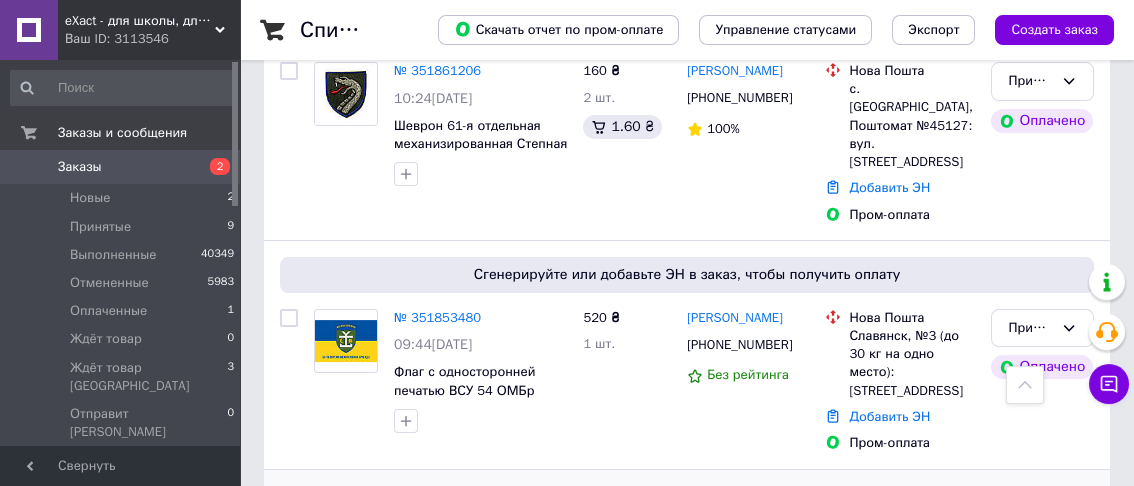 click 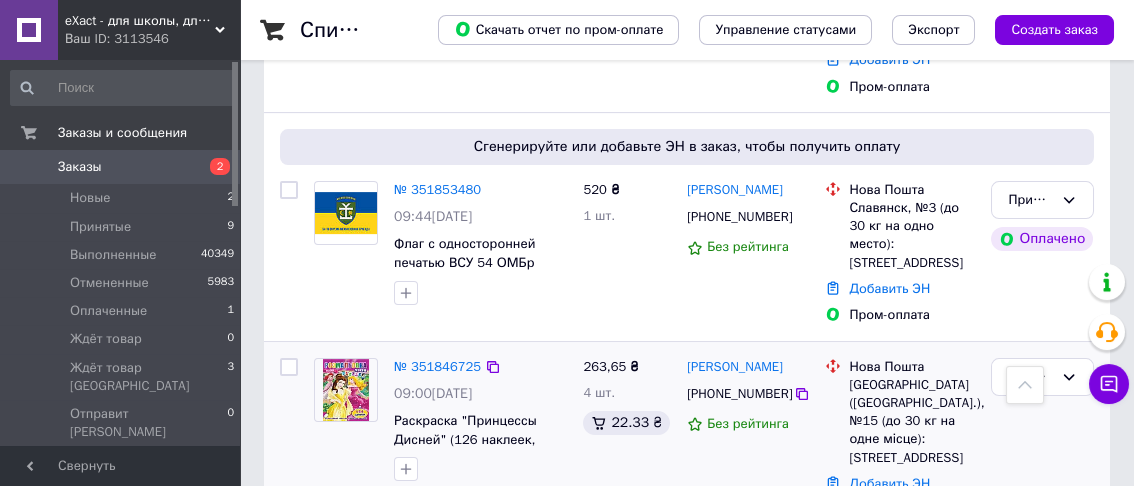 scroll, scrollTop: 3600, scrollLeft: 0, axis: vertical 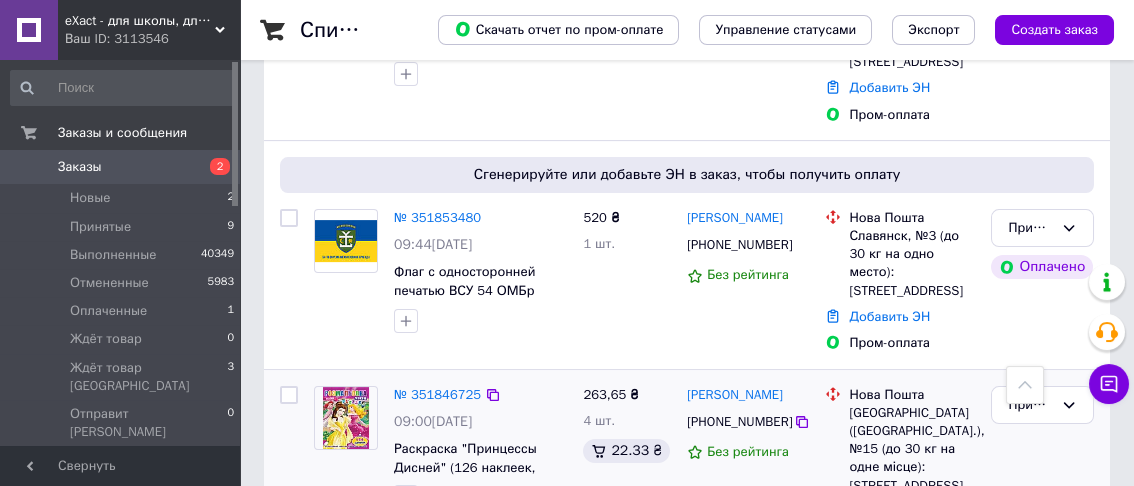 click 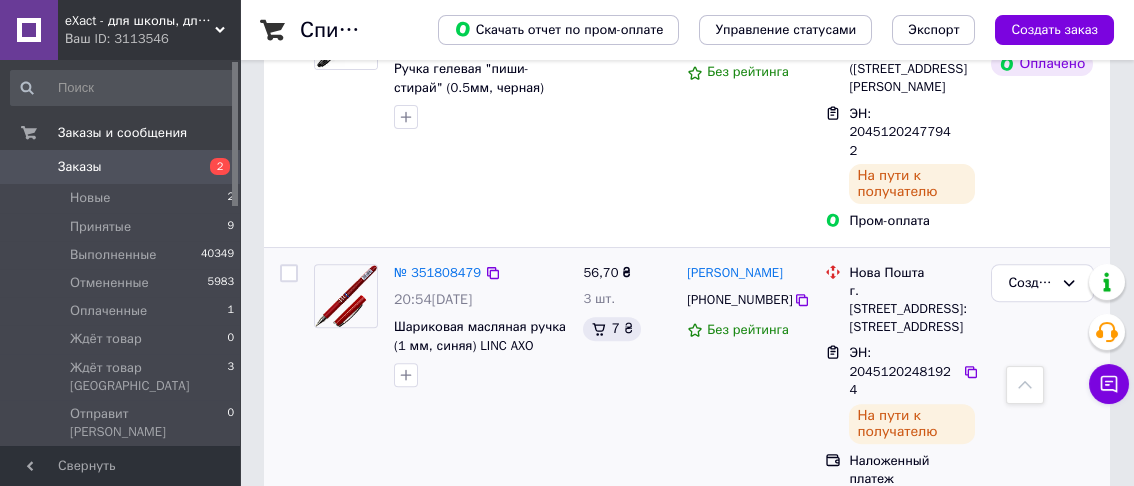 scroll, scrollTop: 4200, scrollLeft: 0, axis: vertical 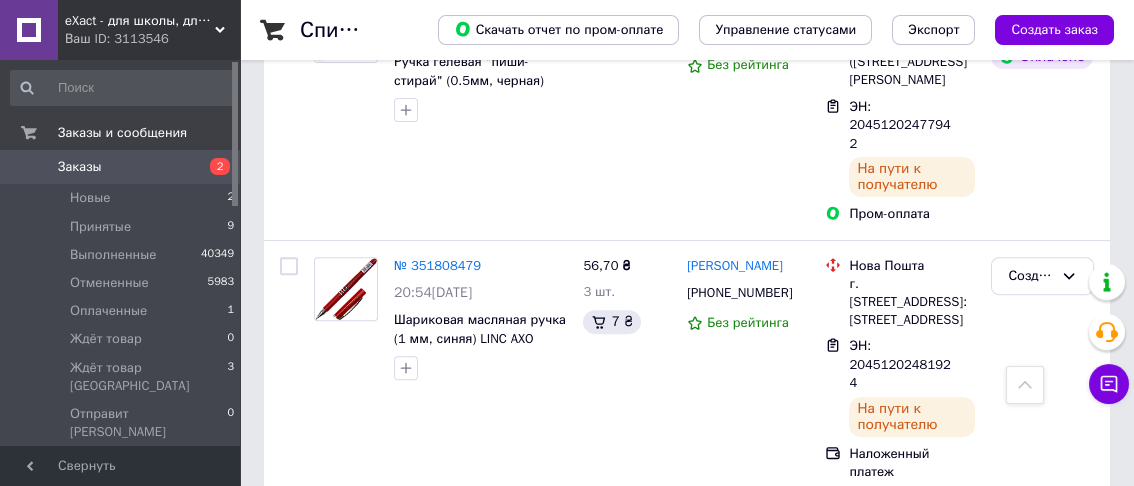 click 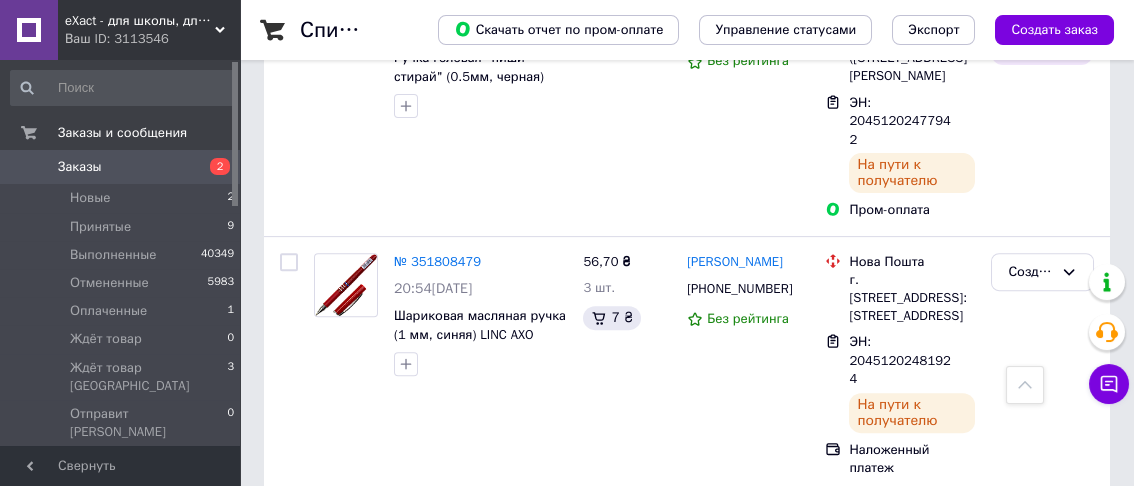 scroll, scrollTop: 4244, scrollLeft: 0, axis: vertical 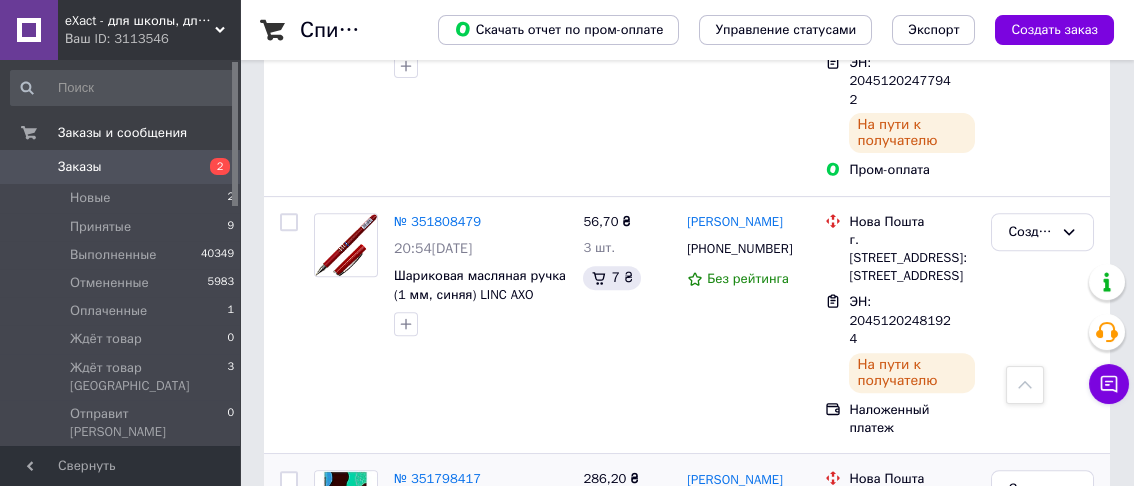 click 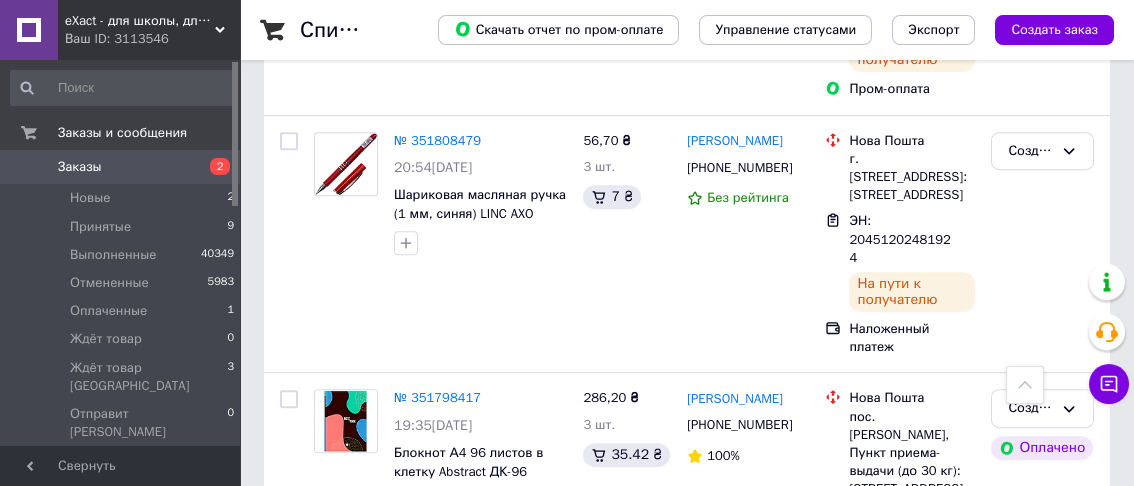 scroll, scrollTop: 4404, scrollLeft: 0, axis: vertical 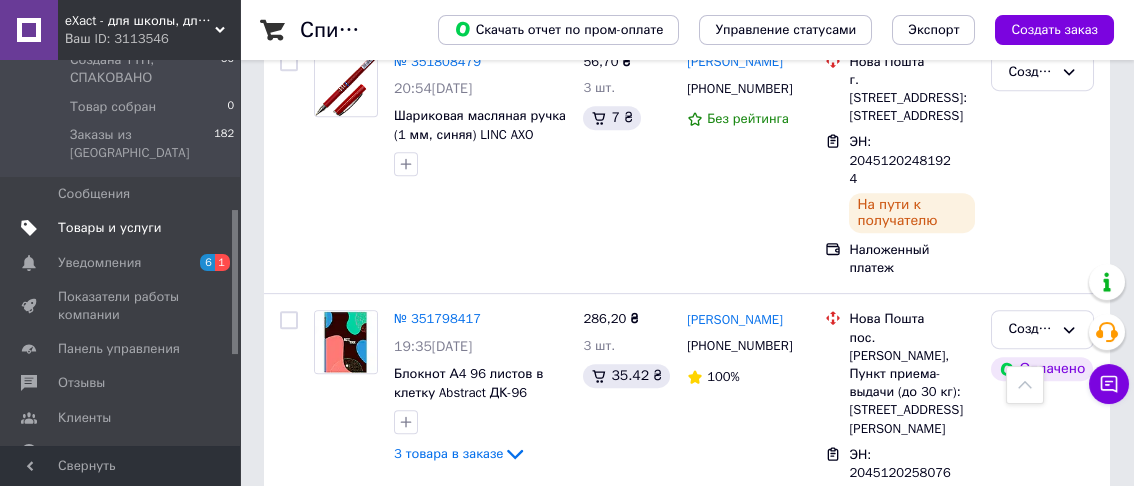 click on "Товары и услуги" at bounding box center (110, 228) 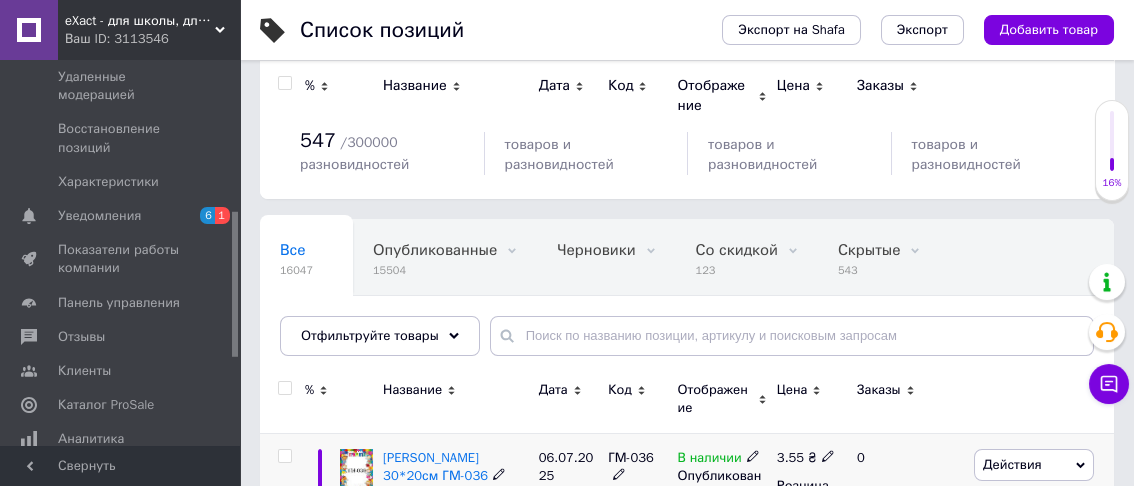 scroll, scrollTop: 0, scrollLeft: 0, axis: both 